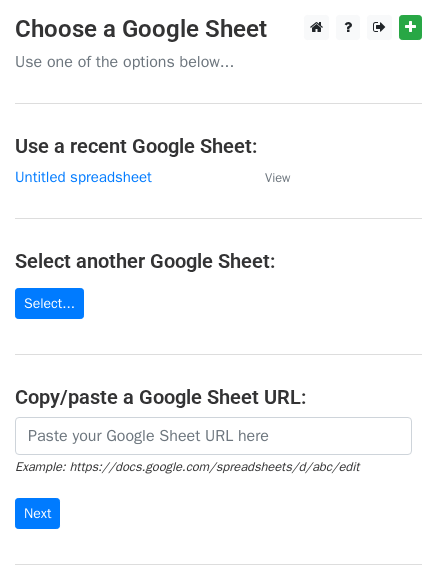 scroll, scrollTop: 0, scrollLeft: 0, axis: both 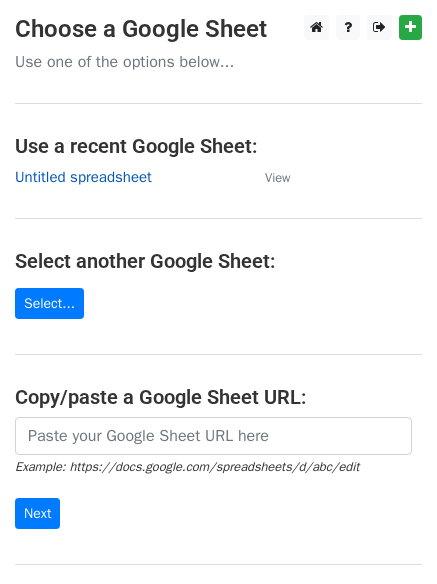 click on "Untitled spreadsheet" at bounding box center [83, 177] 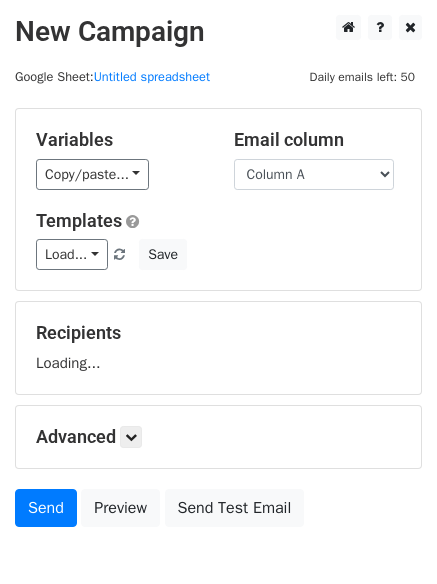 scroll, scrollTop: 0, scrollLeft: 0, axis: both 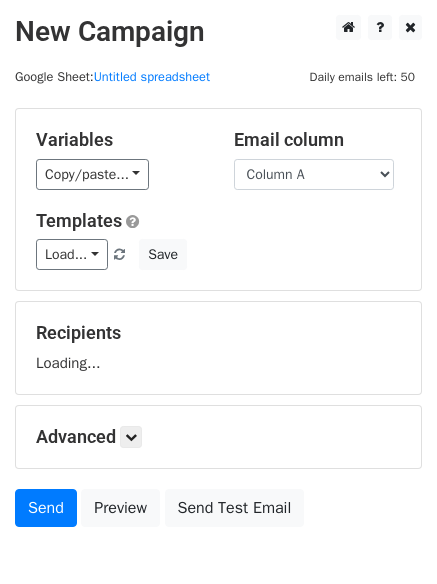 click on "Load...
No templates saved
Save" at bounding box center [218, 254] 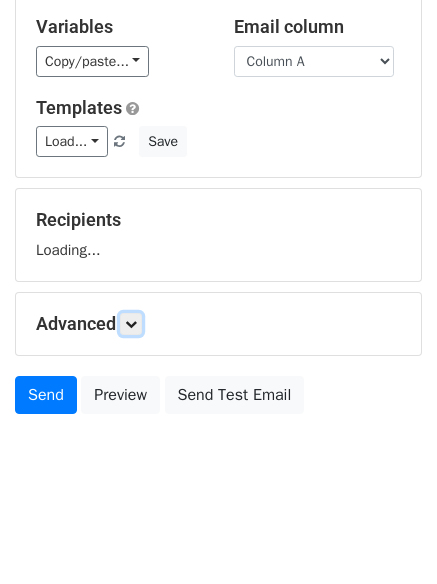 drag, startPoint x: 139, startPoint y: 328, endPoint x: 162, endPoint y: 387, distance: 63.324562 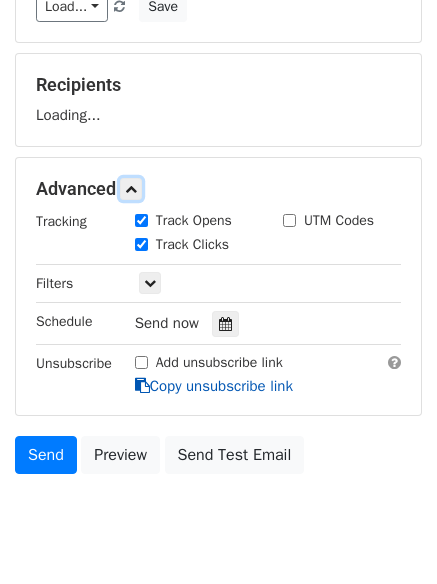 scroll, scrollTop: 263, scrollLeft: 0, axis: vertical 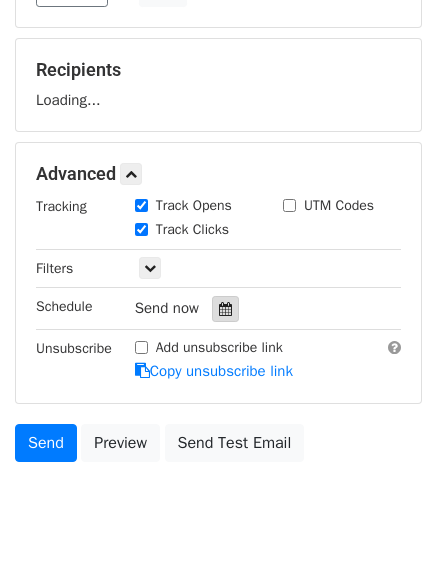 click at bounding box center [225, 309] 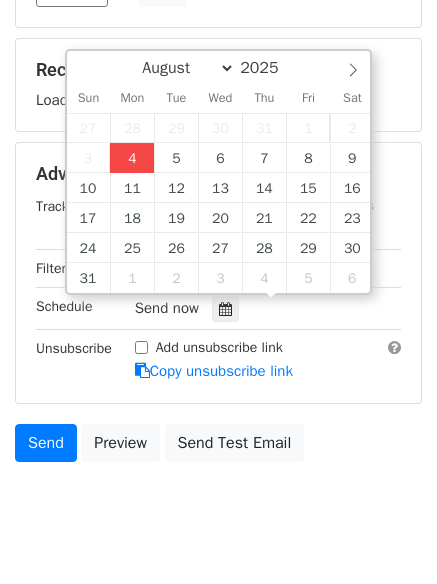 type on "2025-08-04 16:16" 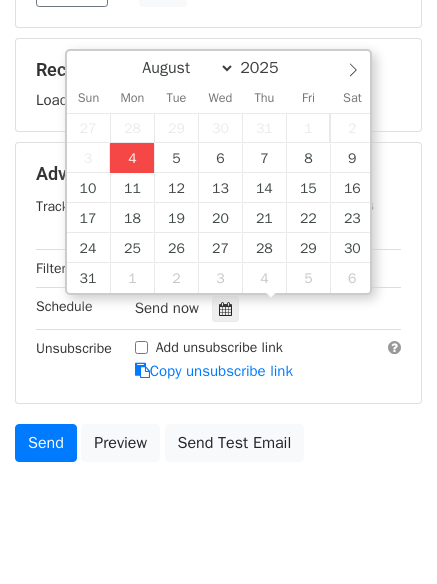 type on "04" 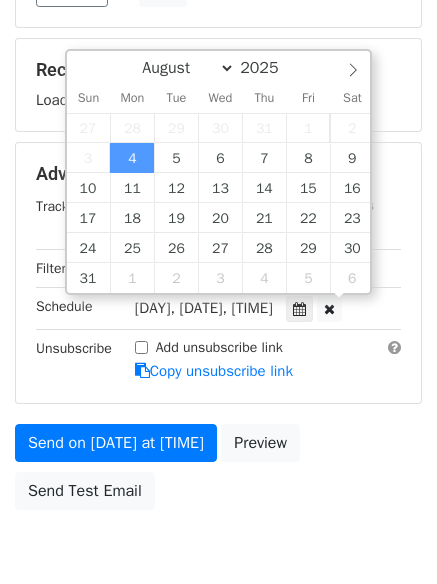 scroll, scrollTop: 1, scrollLeft: 0, axis: vertical 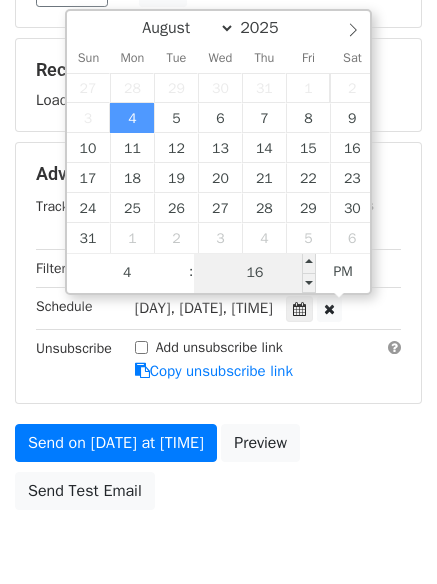 type on "04" 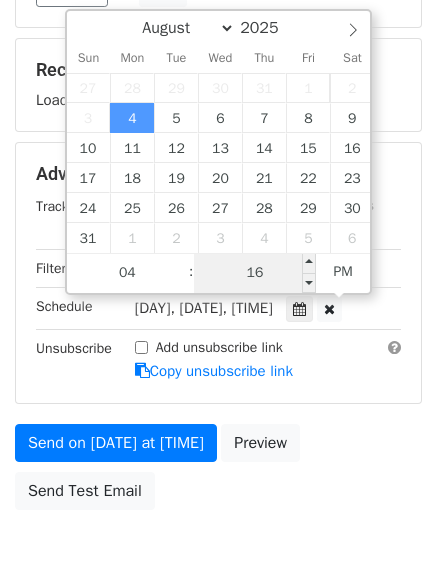 click on "16" at bounding box center [255, 273] 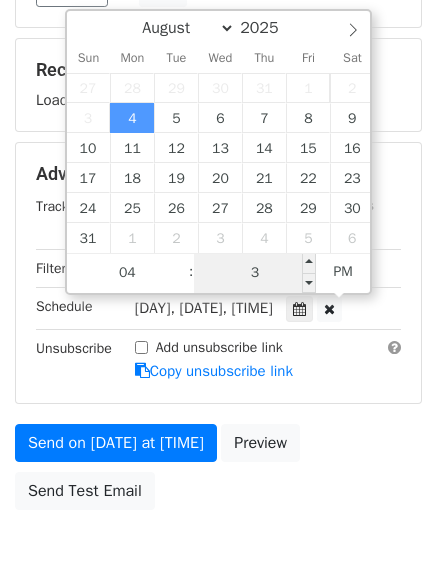 type on "33" 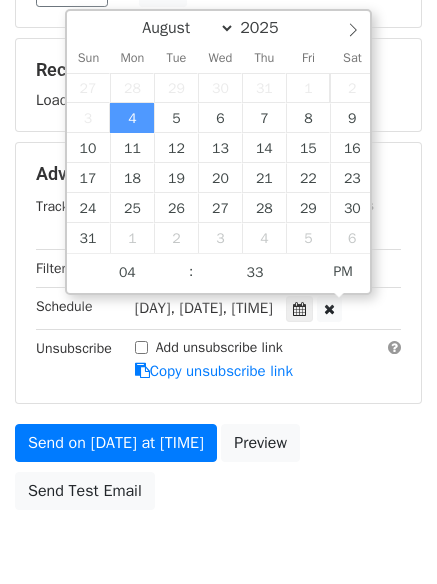 type on "2025-08-04 16:33" 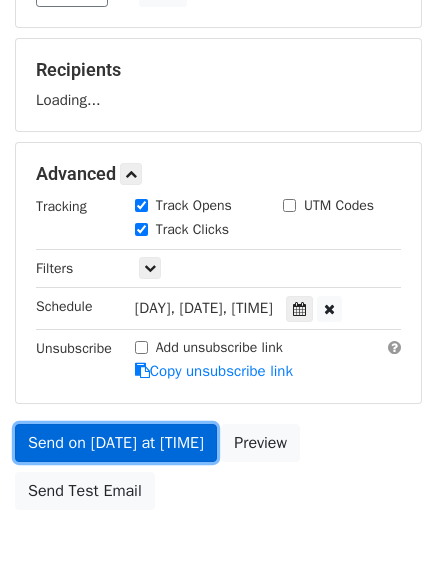 click on "Send on Aug 4 at 4:33pm" at bounding box center [116, 443] 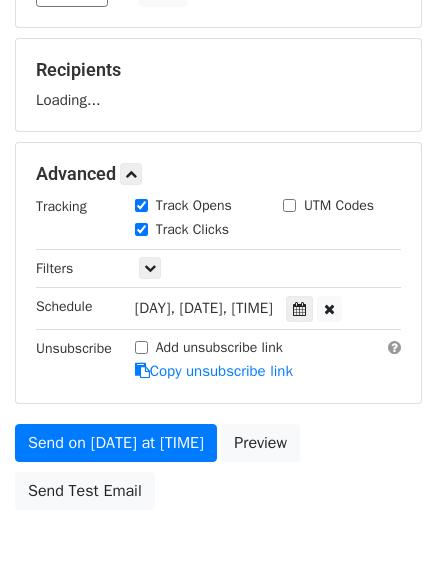 scroll, scrollTop: 0, scrollLeft: 0, axis: both 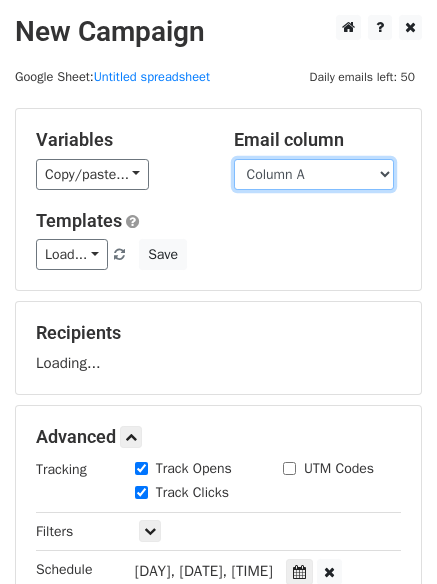 click on "Column A
Column B
Column C" at bounding box center (314, 174) 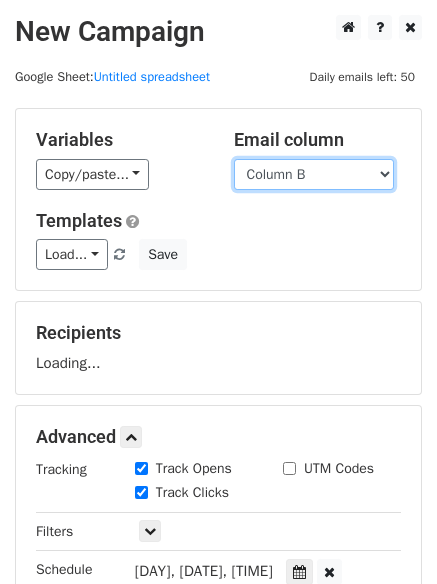 click on "Column A
Column B
Column C" at bounding box center (314, 174) 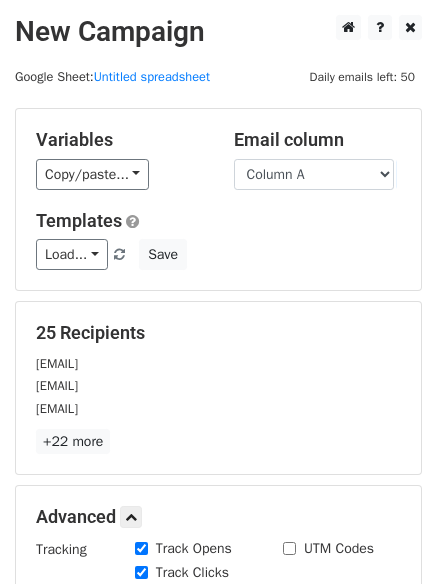 click on "Templates" at bounding box center [218, 221] 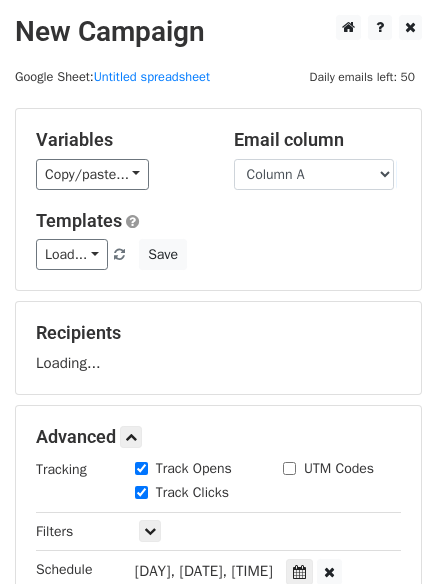 scroll, scrollTop: 357, scrollLeft: 0, axis: vertical 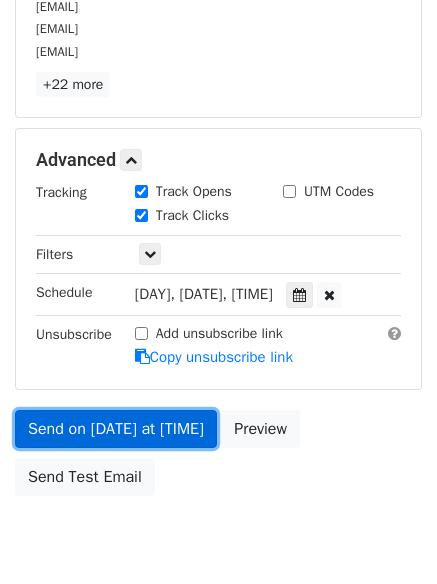 click on "Send on Aug 4 at 4:33pm" at bounding box center [116, 429] 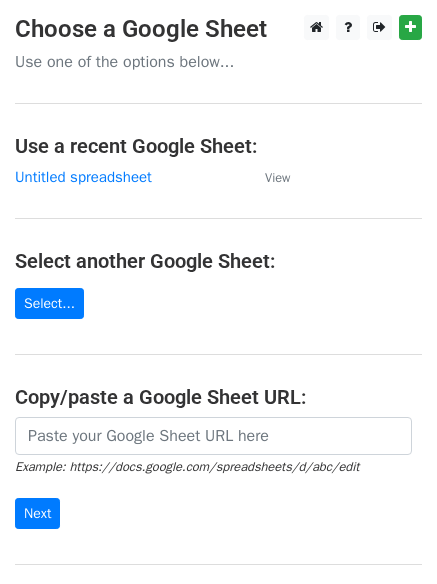 scroll, scrollTop: 0, scrollLeft: 0, axis: both 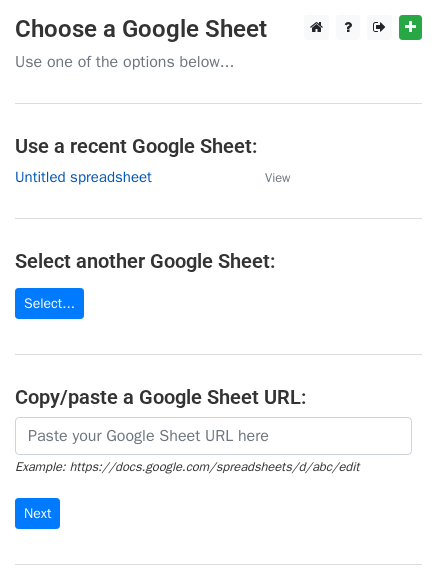 click on "Untitled spreadsheet" at bounding box center [83, 177] 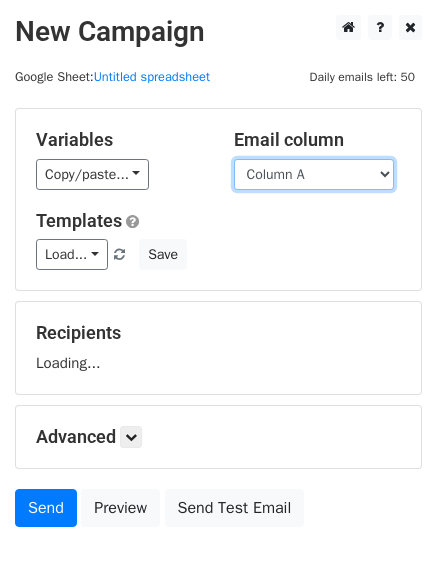 drag, startPoint x: 0, startPoint y: 0, endPoint x: 338, endPoint y: 186, distance: 385.79788 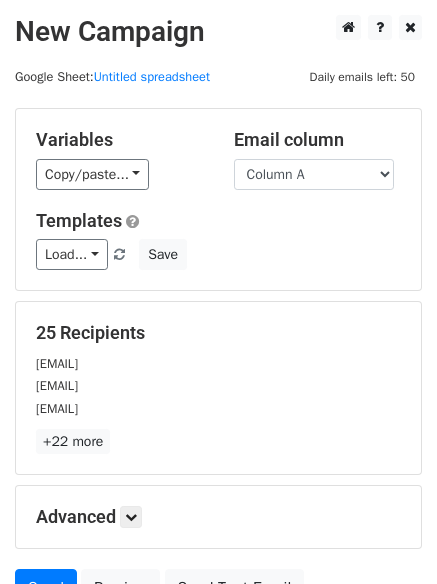 click on "Variables
Copy/paste...
{{Column A}}
{{Column B}}
{{Column C}}
Email column
Column A
Column B
Column C
Templates
Load...
No templates saved
Save" at bounding box center [218, 199] 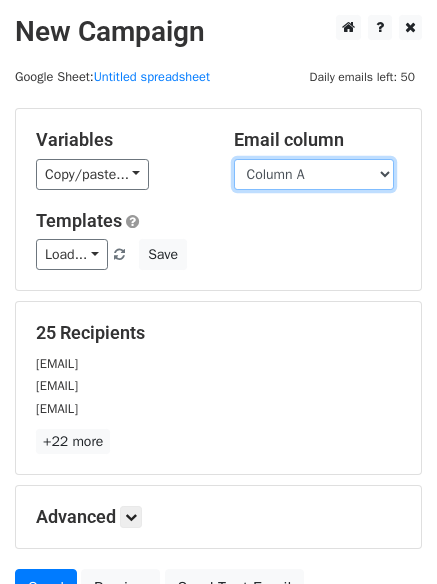 click on "Column A
Column B
Column C" at bounding box center [314, 174] 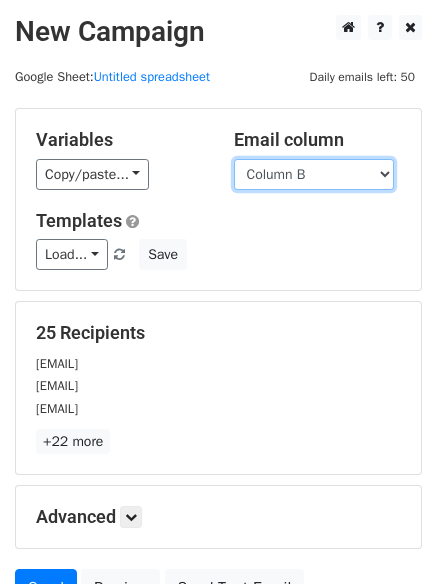 click on "Column A
Column B
Column C" at bounding box center (314, 174) 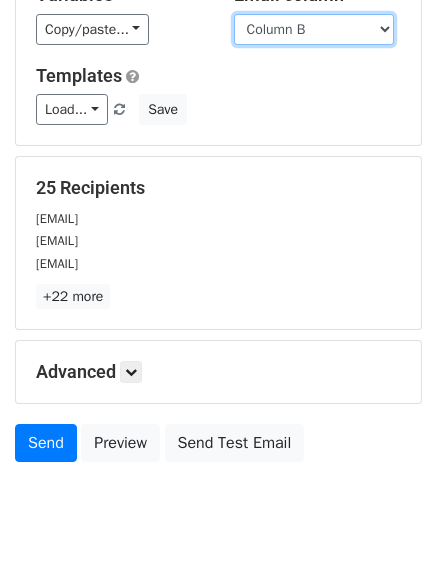 scroll, scrollTop: 193, scrollLeft: 0, axis: vertical 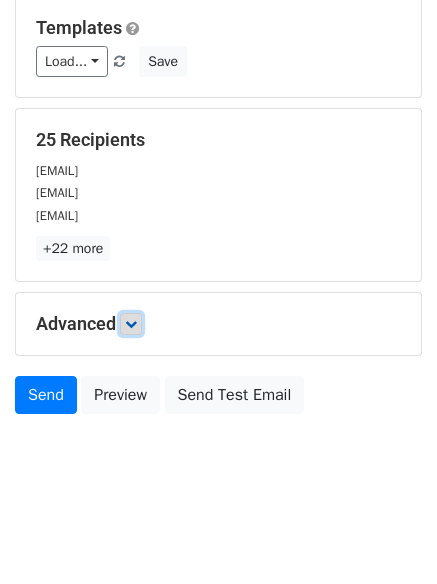 click at bounding box center (131, 324) 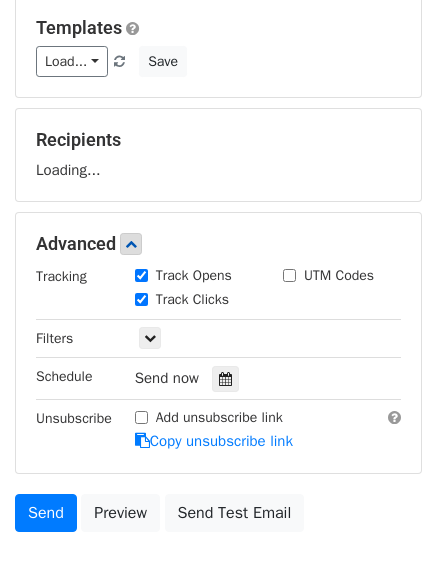 click on "Tracking
Track Opens
UTM Codes
Track Clicks
Filters
Only include spreadsheet rows that match the following filters:
Schedule
Send now
Unsubscribe
Add unsubscribe link
Copy unsubscribe link" at bounding box center (218, 359) 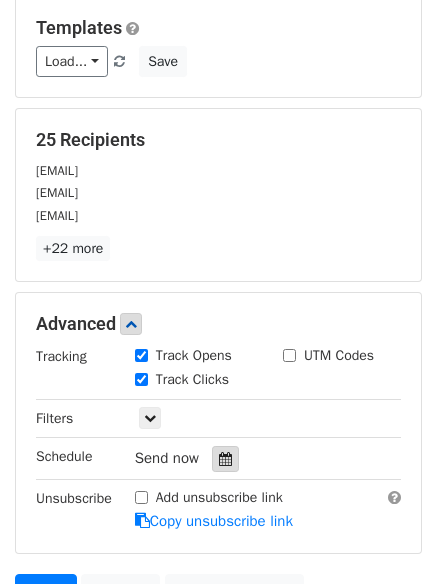 click at bounding box center [225, 459] 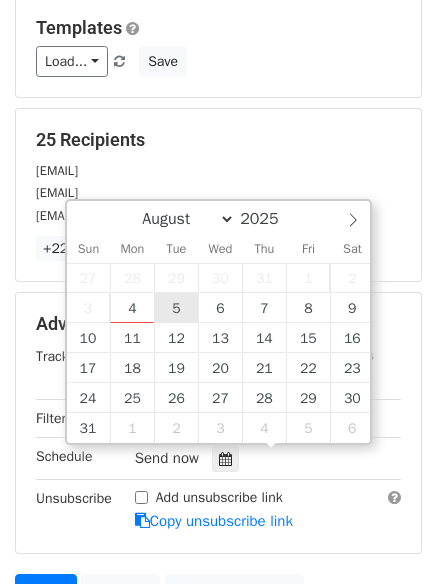 type on "2025-08-05 12:00" 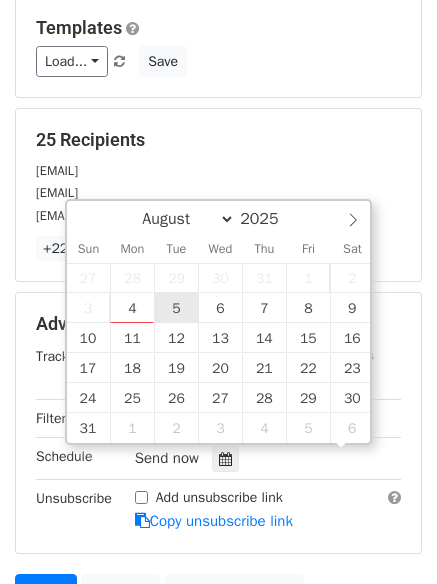 scroll, scrollTop: 1, scrollLeft: 0, axis: vertical 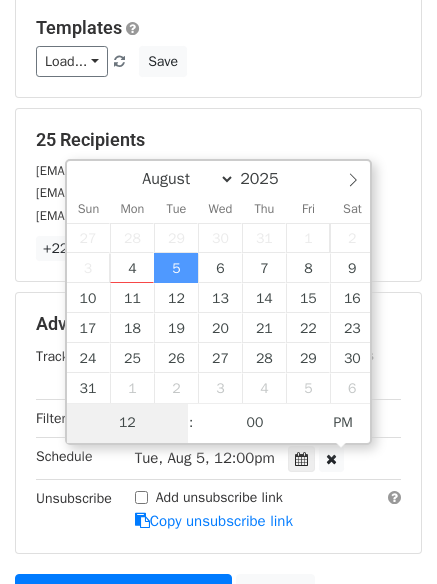 type on "5" 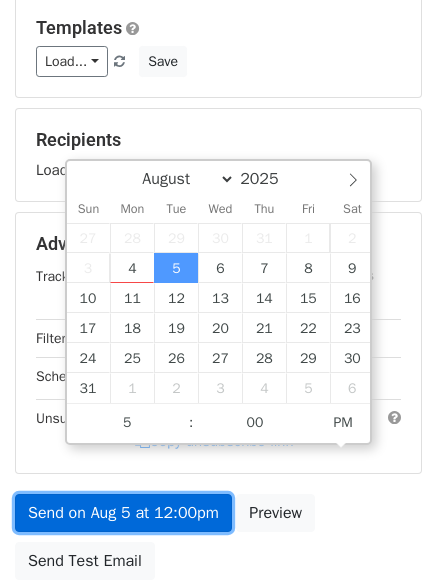 type on "2025-08-05 17:00" 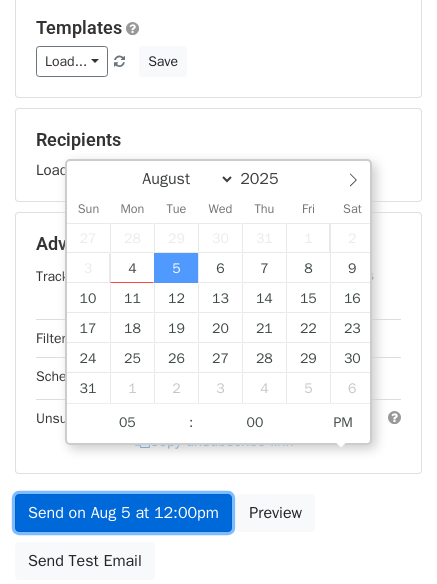 click on "Send on Aug 5 at 12:00pm" at bounding box center (123, 513) 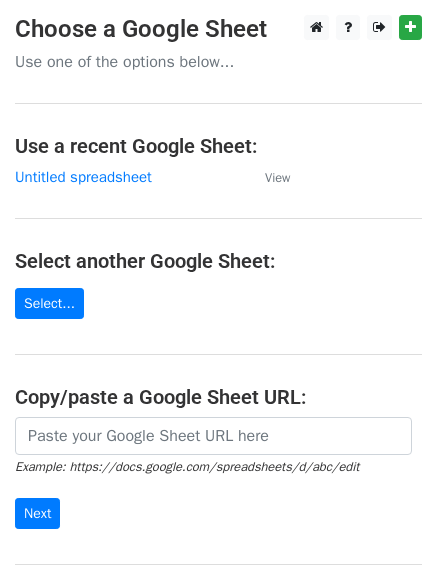 scroll, scrollTop: 0, scrollLeft: 0, axis: both 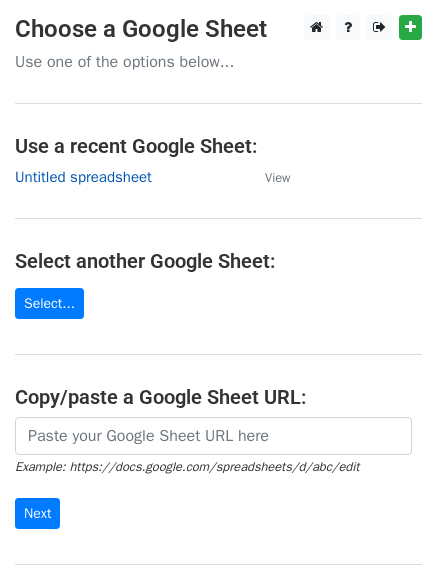 click on "Untitled spreadsheet" at bounding box center [83, 177] 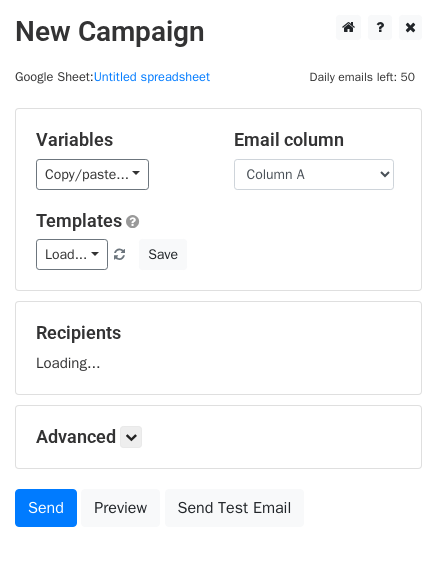 click on "Column A
Column B
Column C" at bounding box center (314, 174) 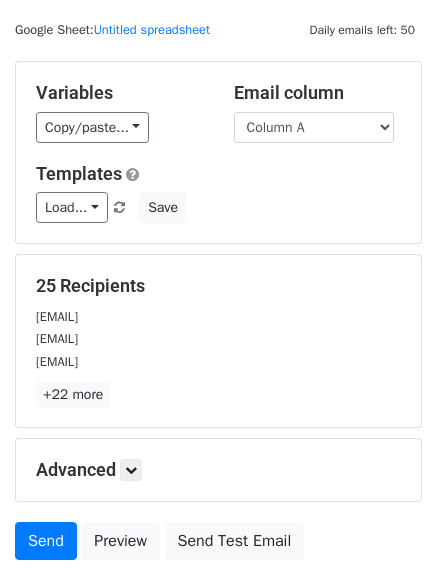 scroll, scrollTop: 0, scrollLeft: 0, axis: both 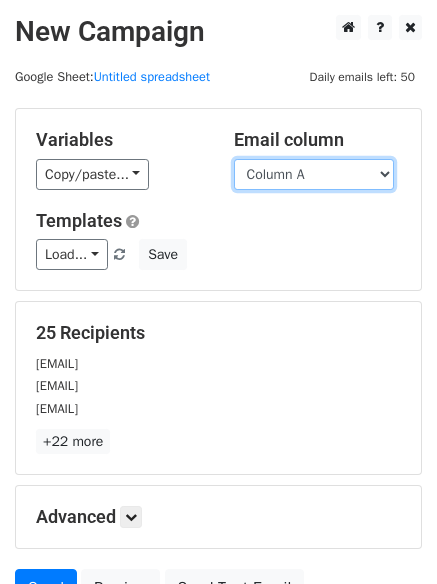 click on "Column A
Column B
Column C" at bounding box center (314, 174) 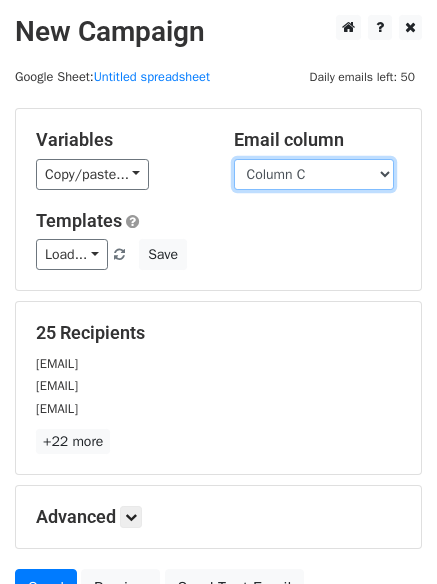 click on "Column A
Column B
Column C" at bounding box center [314, 174] 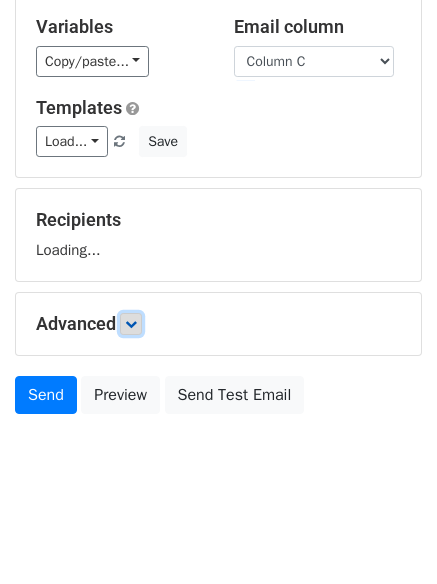 click at bounding box center [131, 324] 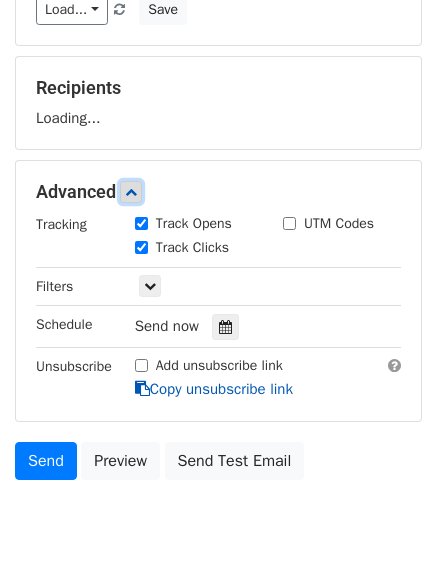 scroll, scrollTop: 247, scrollLeft: 0, axis: vertical 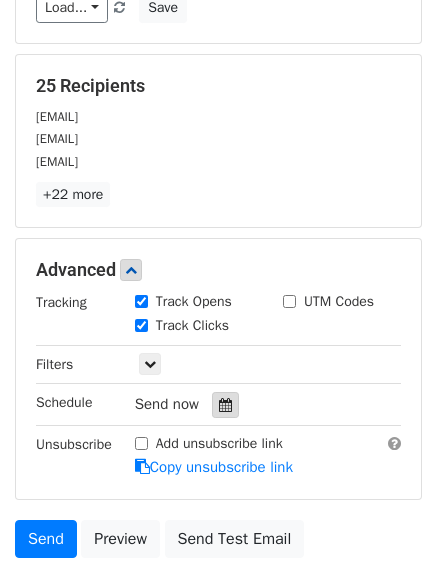 click at bounding box center [225, 405] 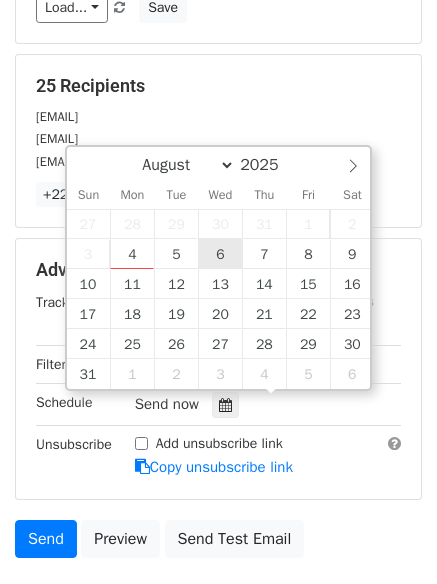 type on "2025-08-06 12:00" 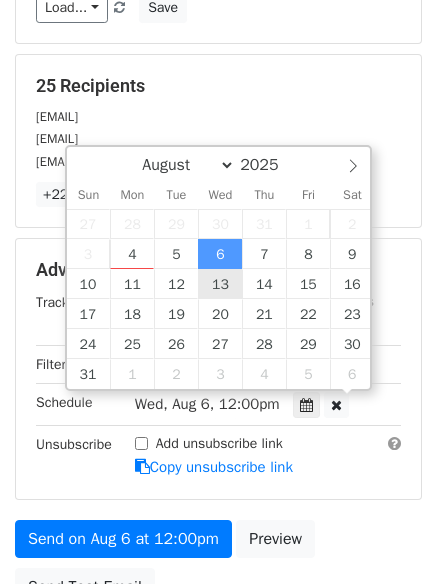 scroll, scrollTop: 1, scrollLeft: 0, axis: vertical 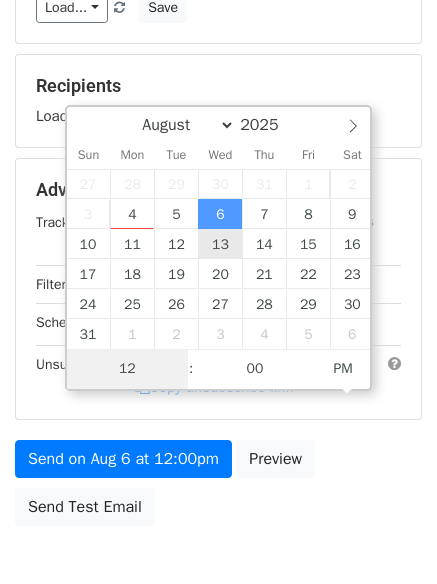 type on "6" 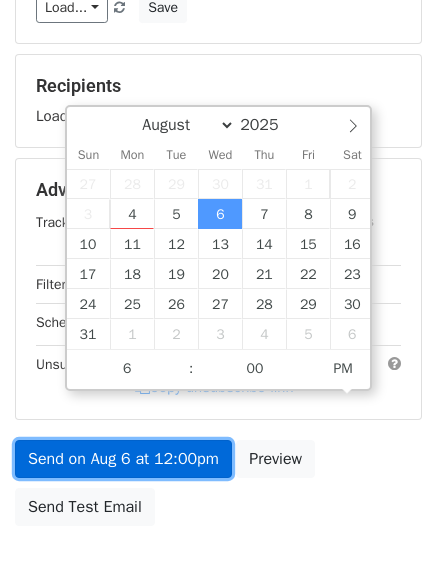 type on "2025-08-06 18:00" 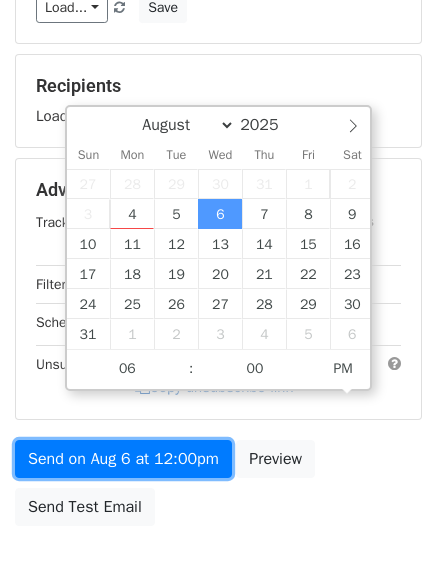 click on "Variables
Copy/paste...
{{Column A}}
{{Column B}}
{{Column C}}
Email column
Column A
Column B
Column C
Templates
Load...
No templates saved
Save
Recipients Loading...
Advanced
Tracking
Track Opens
UTM Codes
Track Clicks
Filters
Only include spreadsheet rows that match the following filters:
Schedule
Wed, Aug 6, 12:00pm
2025-08-06 18:00
Unsubscribe
Add unsubscribe link
Copy unsubscribe link
Send on Aug 6 at 12:00pm
Preview
Send Test Email" at bounding box center (218, 198) 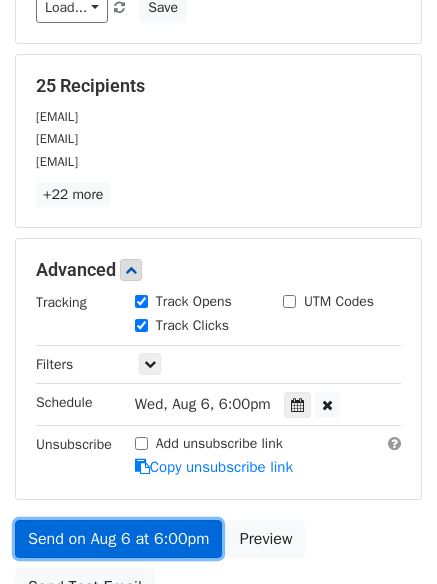 click on "Send on Aug 6 at 6:00pm" at bounding box center (118, 539) 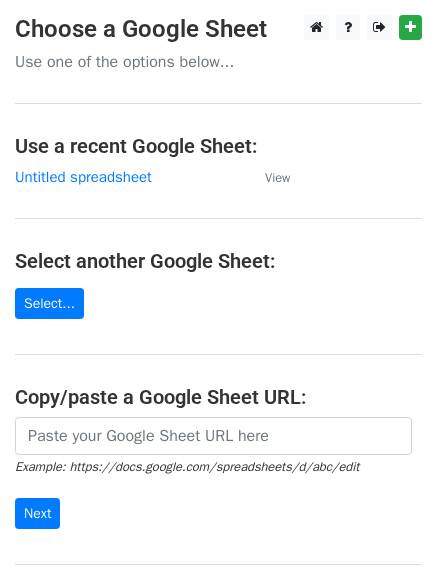 scroll, scrollTop: 0, scrollLeft: 0, axis: both 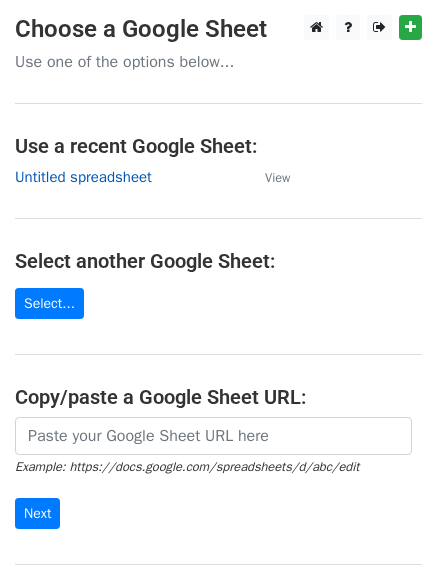 click on "Untitled spreadsheet" at bounding box center (83, 177) 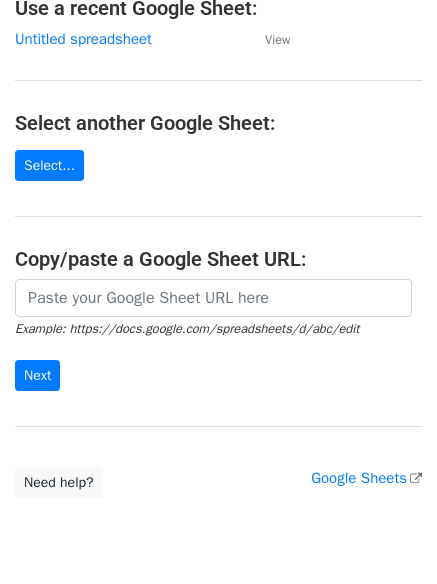 scroll, scrollTop: 212, scrollLeft: 0, axis: vertical 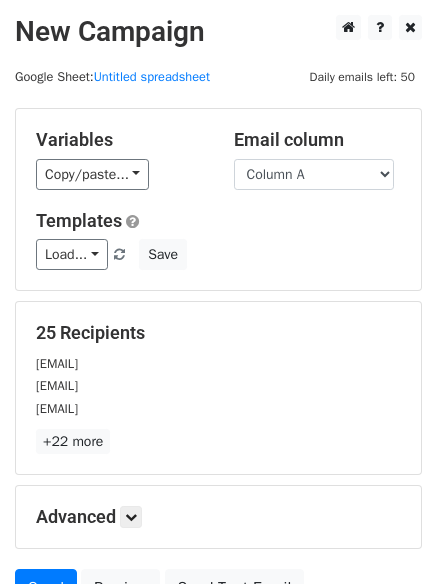 click on "+22 more" at bounding box center [218, 441] 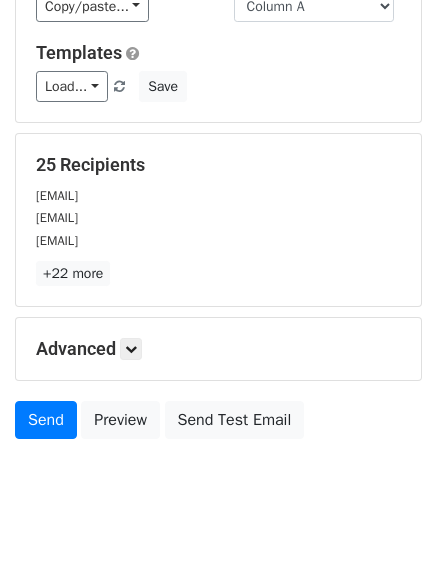 scroll, scrollTop: 193, scrollLeft: 0, axis: vertical 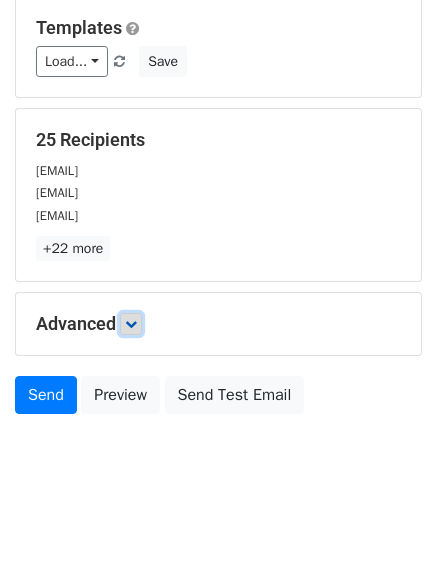click at bounding box center (131, 324) 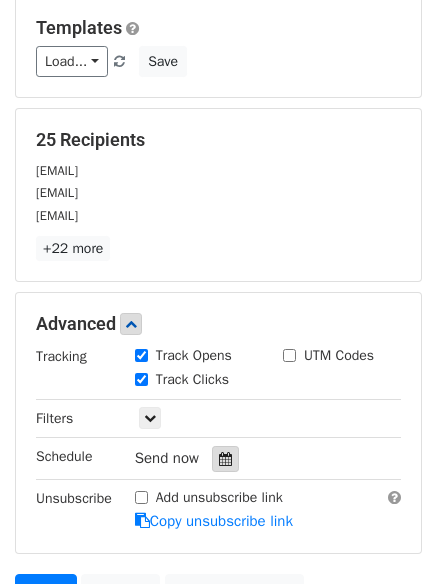 click at bounding box center [225, 459] 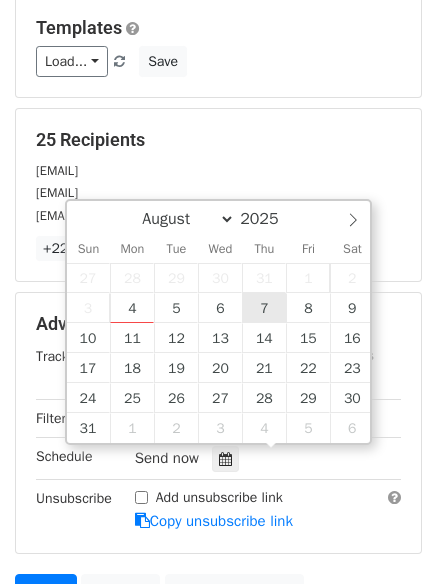 type on "2025-08-07 12:00" 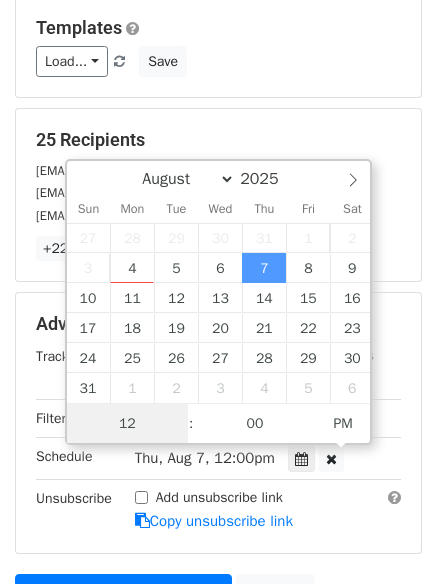 scroll, scrollTop: 1, scrollLeft: 0, axis: vertical 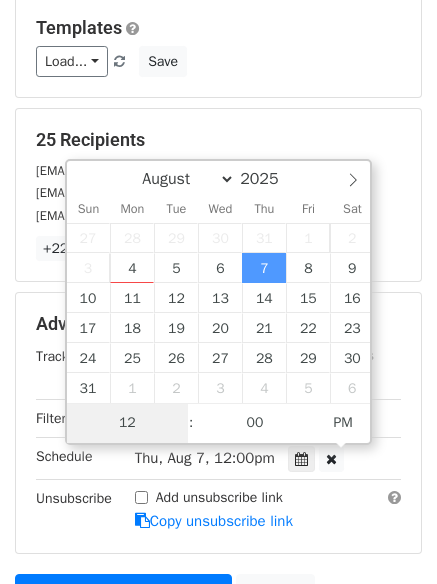type on "7" 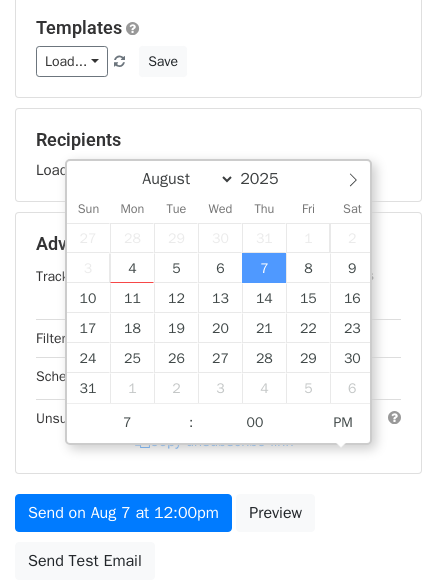 type on "2025-08-07 19:00" 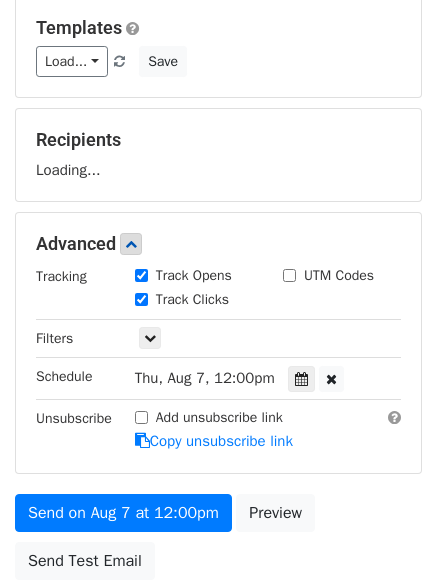click on "Send on Aug 7 at 12:00pm
Preview
Send Test Email" at bounding box center (218, 542) 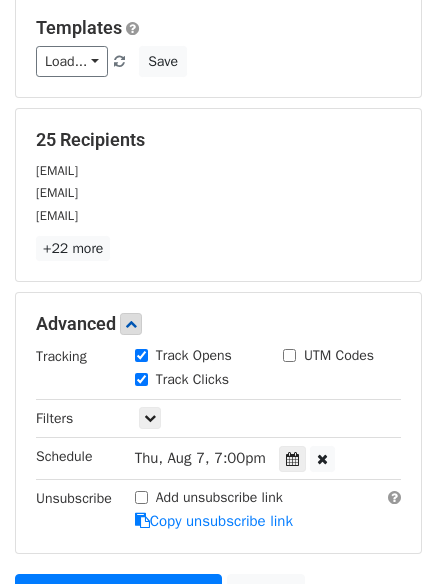 click on "Add unsubscribe link" at bounding box center (219, 497) 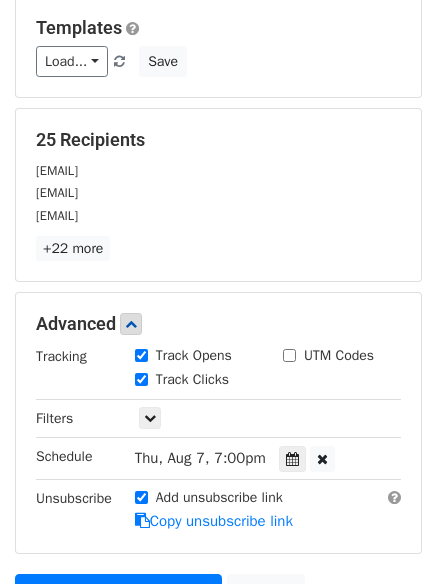 click on "Only include spreadsheet rows that match the following filters:" at bounding box center (268, 418) 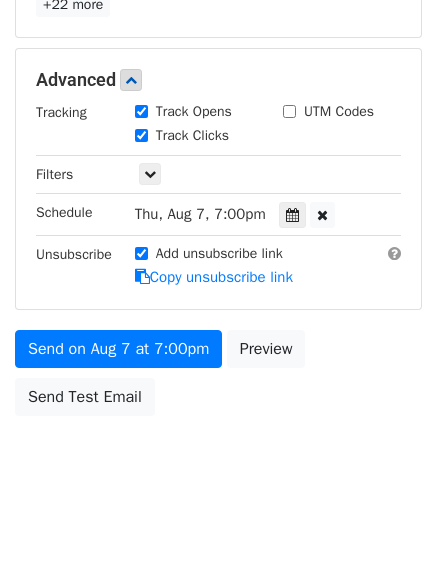click on "Add unsubscribe link" at bounding box center (141, 253) 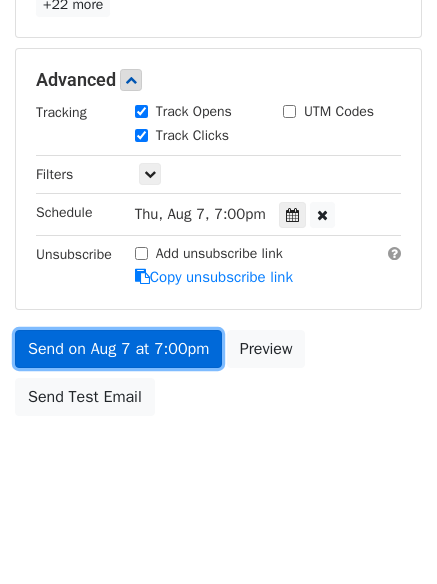 click on "Send on Aug 7 at 7:00pm" at bounding box center [118, 349] 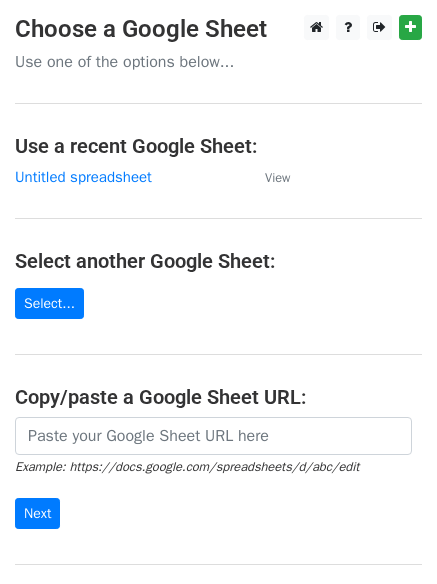 scroll, scrollTop: 0, scrollLeft: 0, axis: both 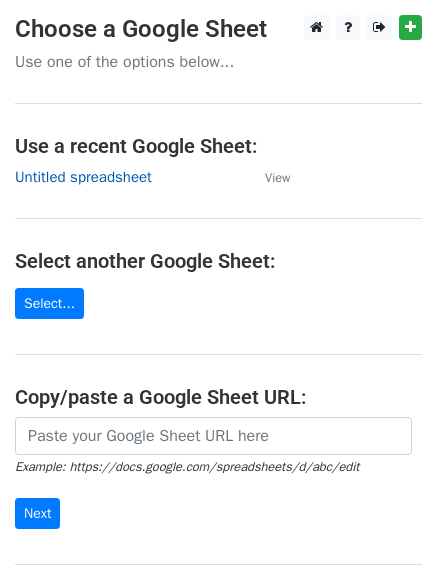 drag, startPoint x: 97, startPoint y: 170, endPoint x: 215, endPoint y: 195, distance: 120.61923 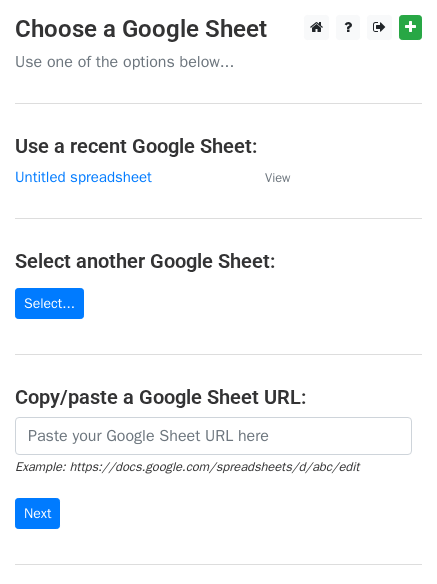 click on "Untitled spreadsheet" at bounding box center (83, 177) 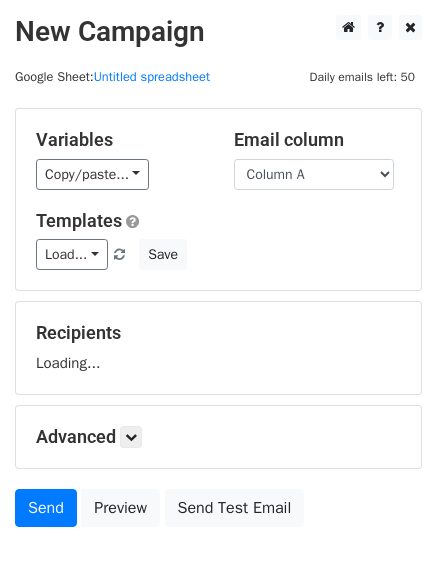 scroll, scrollTop: 0, scrollLeft: 0, axis: both 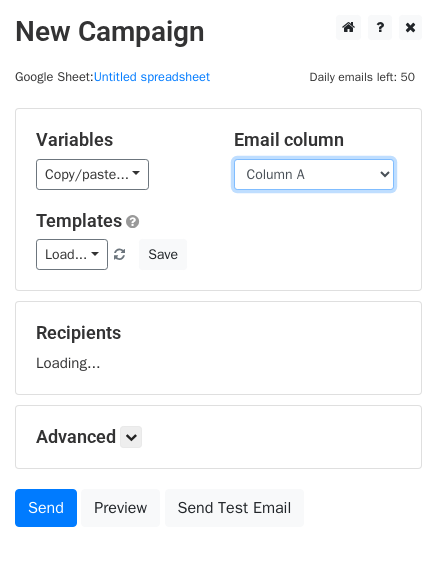 drag, startPoint x: 0, startPoint y: 0, endPoint x: 305, endPoint y: 182, distance: 355.1746 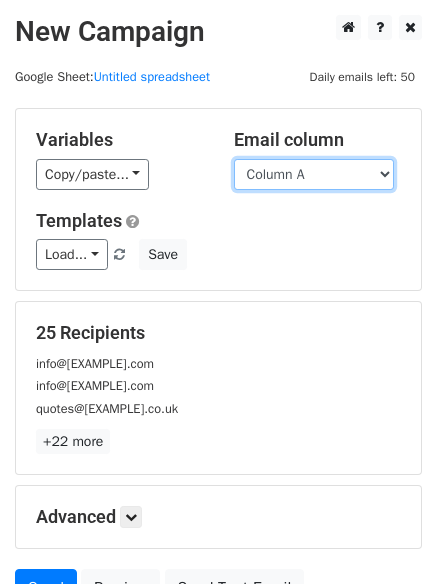 click on "Column A
Column B
Column C" at bounding box center [314, 174] 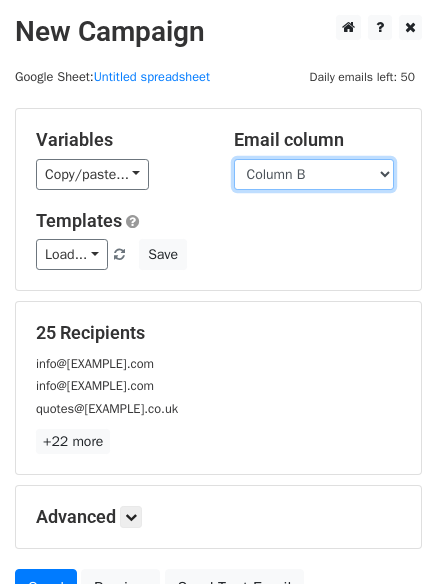 click on "Column A
Column B
Column C" at bounding box center [314, 174] 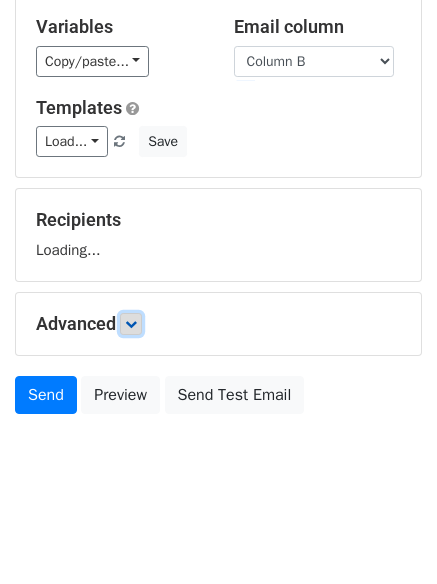 click at bounding box center [131, 324] 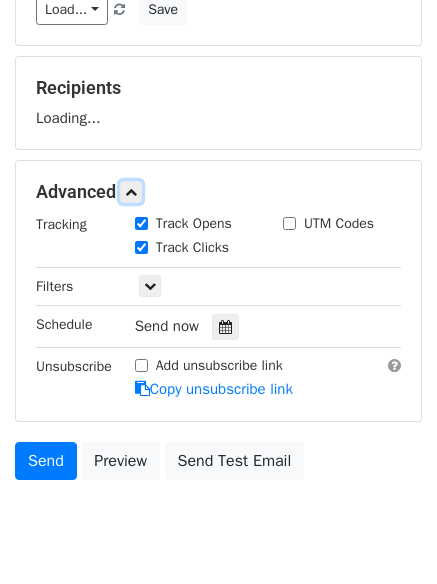 scroll, scrollTop: 246, scrollLeft: 0, axis: vertical 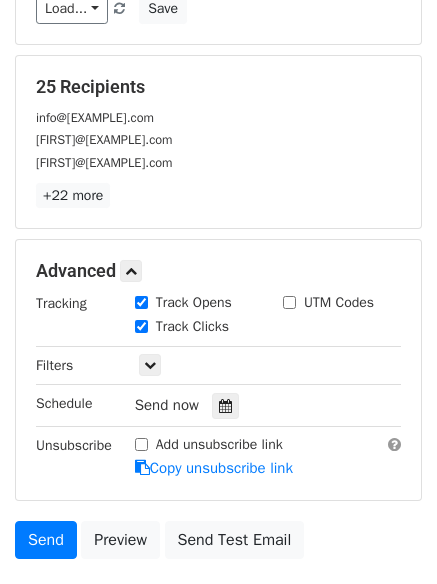 click on "Track Clicks" at bounding box center (194, 328) 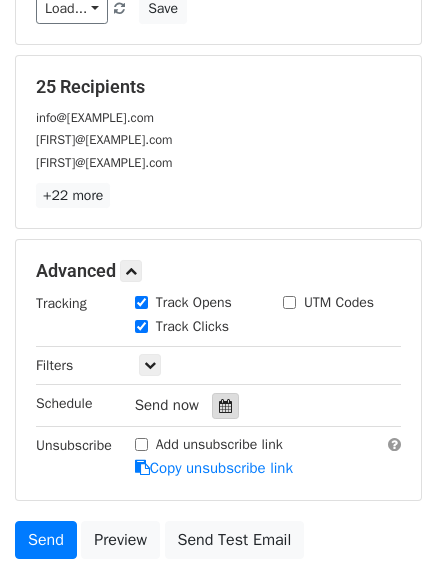 click at bounding box center [225, 406] 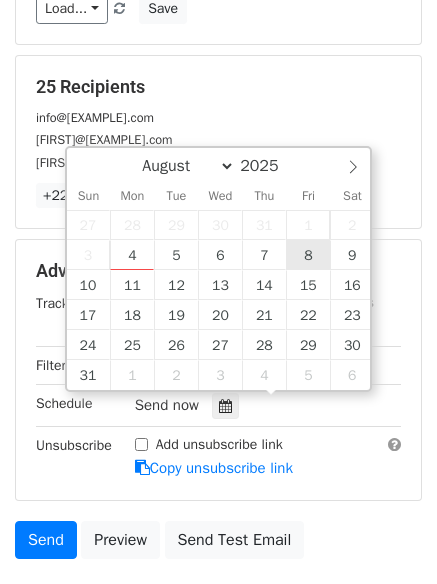 type on "2025-08-08 12:00" 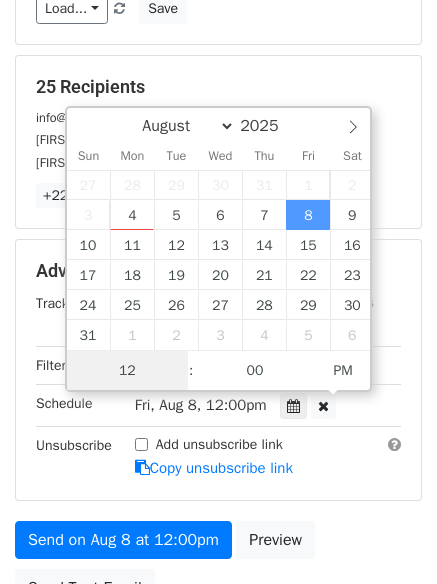 scroll, scrollTop: 1, scrollLeft: 0, axis: vertical 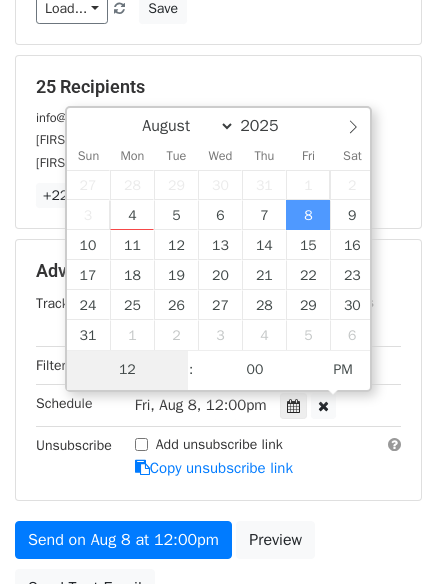 type on "8" 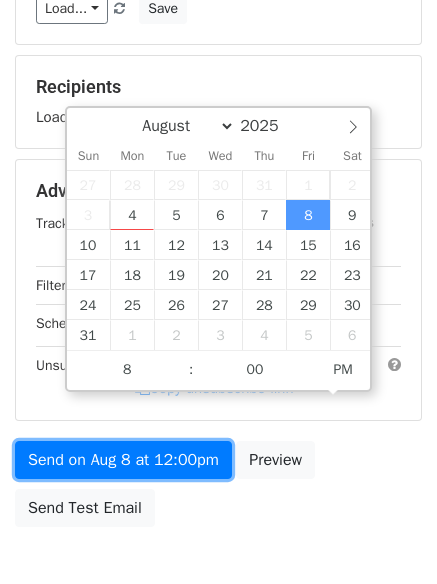 type on "2025-08-08 20:00" 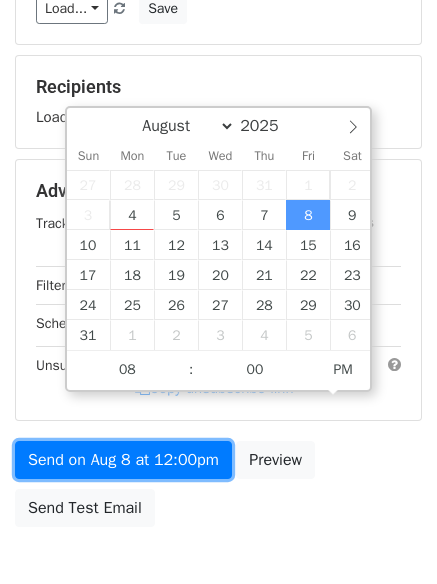 click on "Variables
Copy/paste...
{{Column A}}
{{Column B}}
{{Column C}}
Email column
Column A
Column B
Column C
Templates
Load...
No templates saved
Save
Recipients Loading...
Advanced
Tracking
Track Opens
UTM Codes
Track Clicks
Filters
Only include spreadsheet rows that match the following filters:
Schedule
Fri, Aug 8, 12:00pm
2025-08-08 20:00
Unsubscribe
Add unsubscribe link
Copy unsubscribe link
Send on Aug 8 at 12:00pm
Preview
Send Test Email" at bounding box center (218, 199) 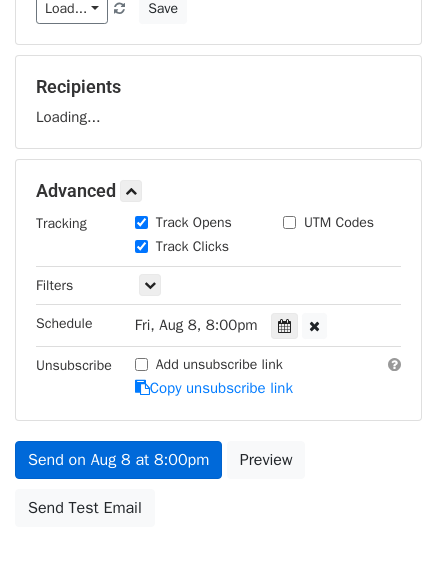 click on "Send on Aug 8 at 8:00pm
Preview
Send Test Email" at bounding box center [218, 489] 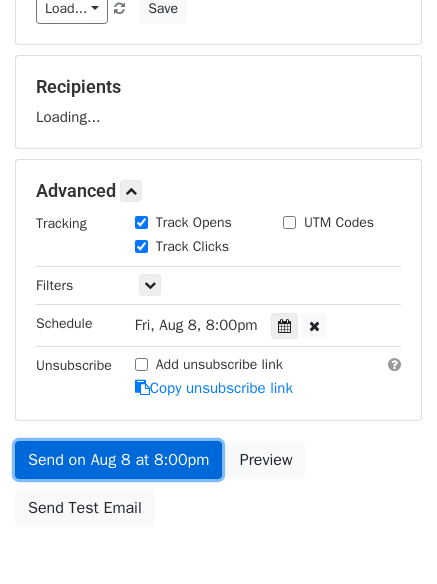 click on "Send on Aug 8 at 8:00pm" at bounding box center (118, 460) 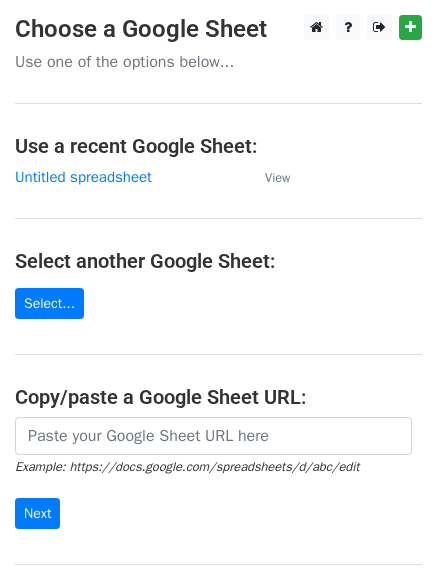 scroll, scrollTop: 0, scrollLeft: 0, axis: both 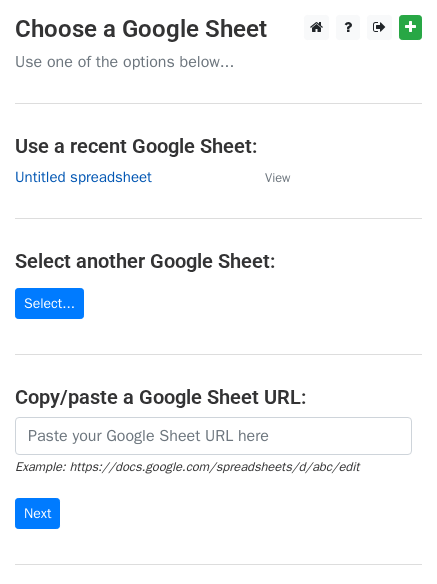 click on "Untitled spreadsheet" at bounding box center [83, 177] 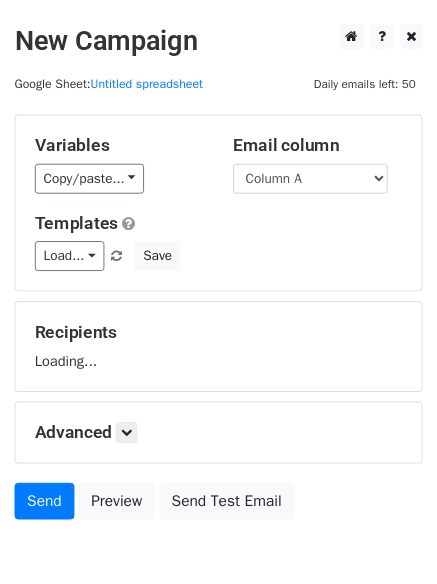 scroll, scrollTop: 0, scrollLeft: 0, axis: both 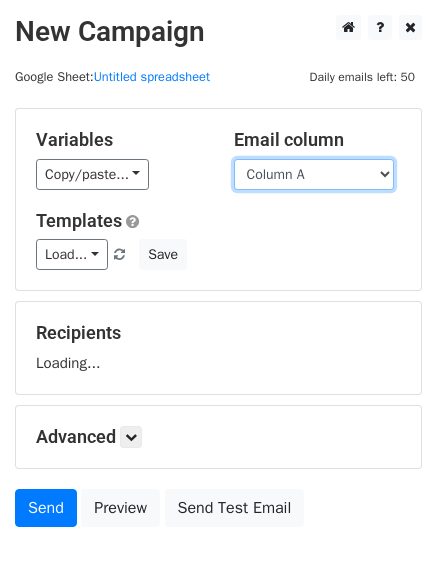 drag, startPoint x: 304, startPoint y: 176, endPoint x: 307, endPoint y: 186, distance: 10.440307 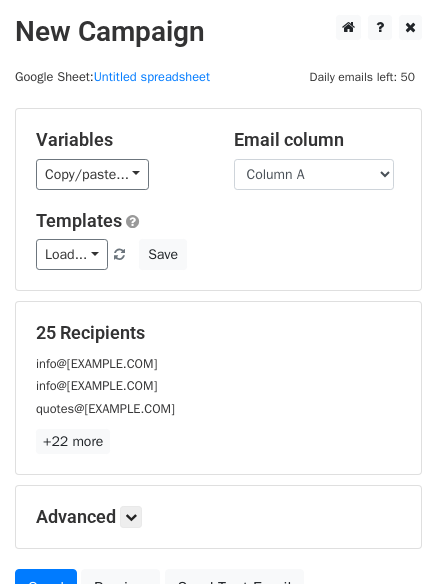 click on "Load...
No templates saved
Save" at bounding box center [218, 254] 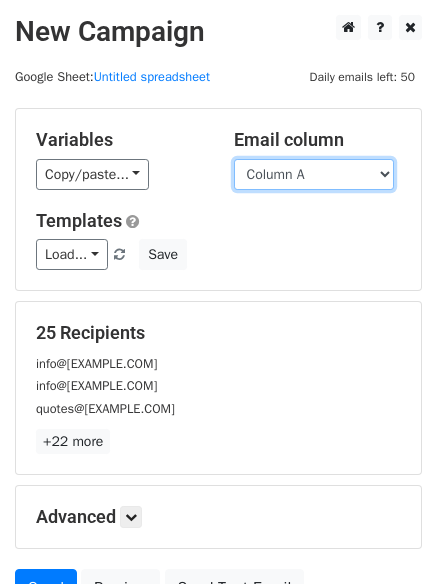 click on "Column A
Column B
Column C" at bounding box center [314, 174] 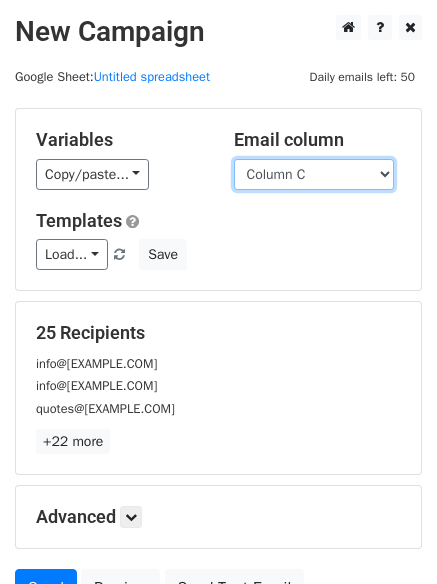 click on "Column A
Column B
Column C" at bounding box center (314, 174) 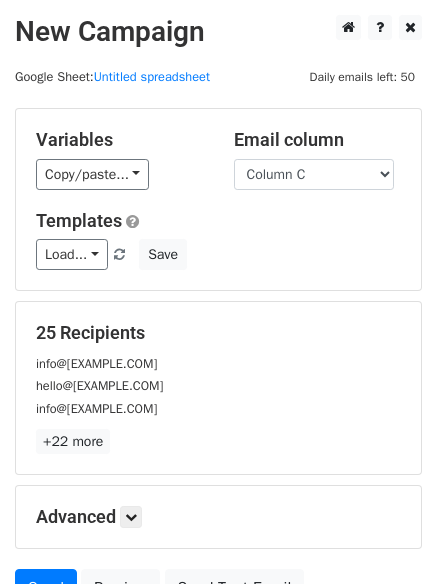 click on "+22 more" at bounding box center [218, 441] 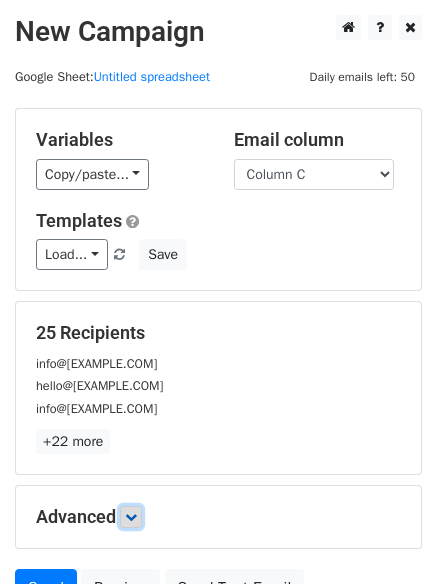 click at bounding box center (131, 517) 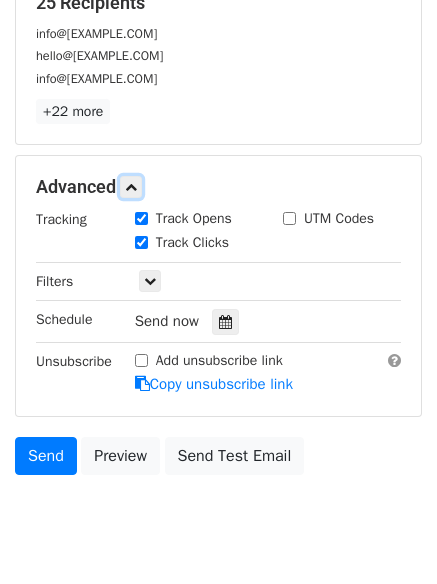 scroll, scrollTop: 389, scrollLeft: 0, axis: vertical 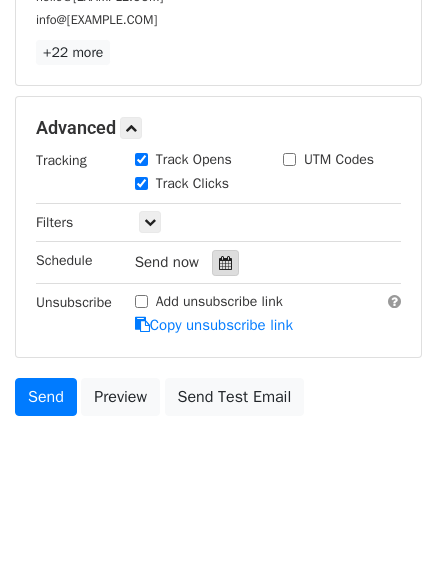 click at bounding box center [225, 263] 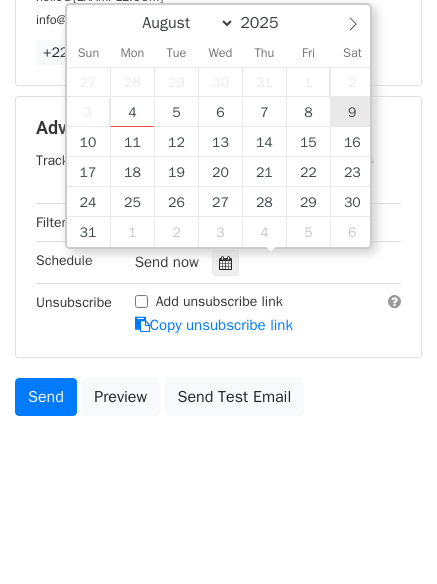 type on "2025-08-09 12:00" 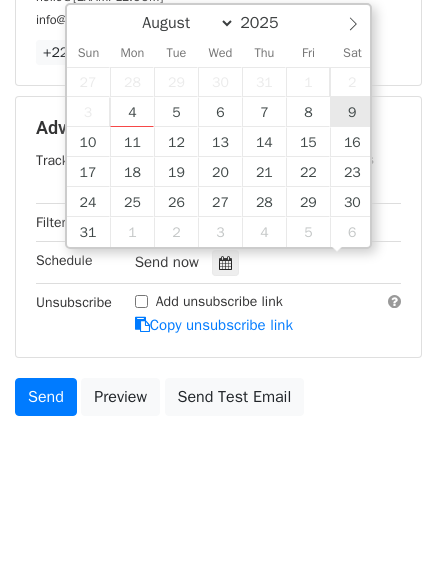 scroll, scrollTop: 1, scrollLeft: 0, axis: vertical 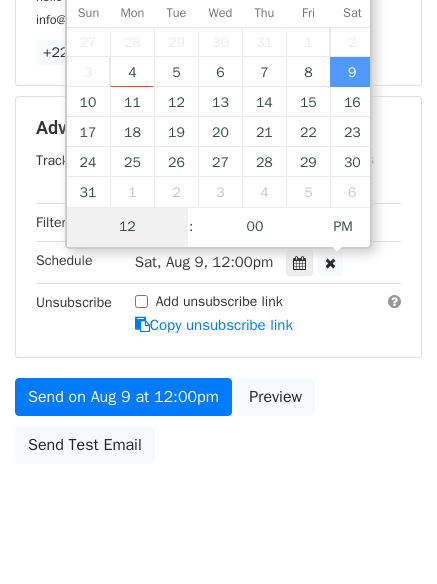 type on "9" 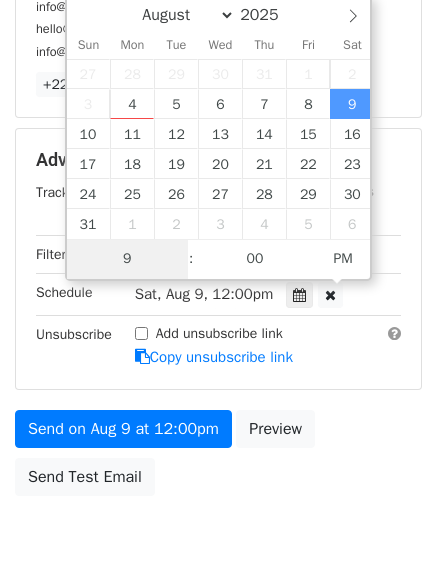 scroll, scrollTop: 389, scrollLeft: 0, axis: vertical 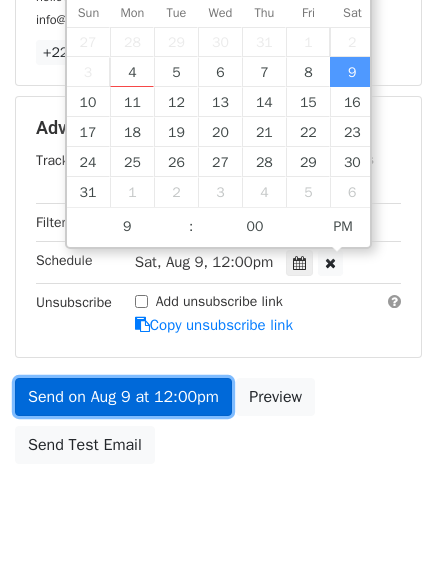 type on "2025-08-09 21:00" 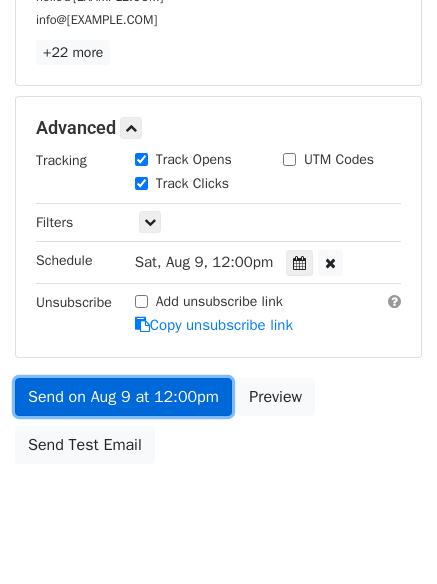 click on "Send on Aug 9 at 12:00pm" at bounding box center [123, 397] 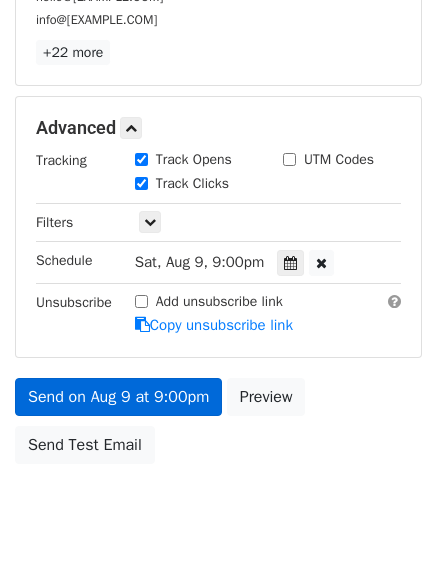 scroll, scrollTop: 357, scrollLeft: 0, axis: vertical 